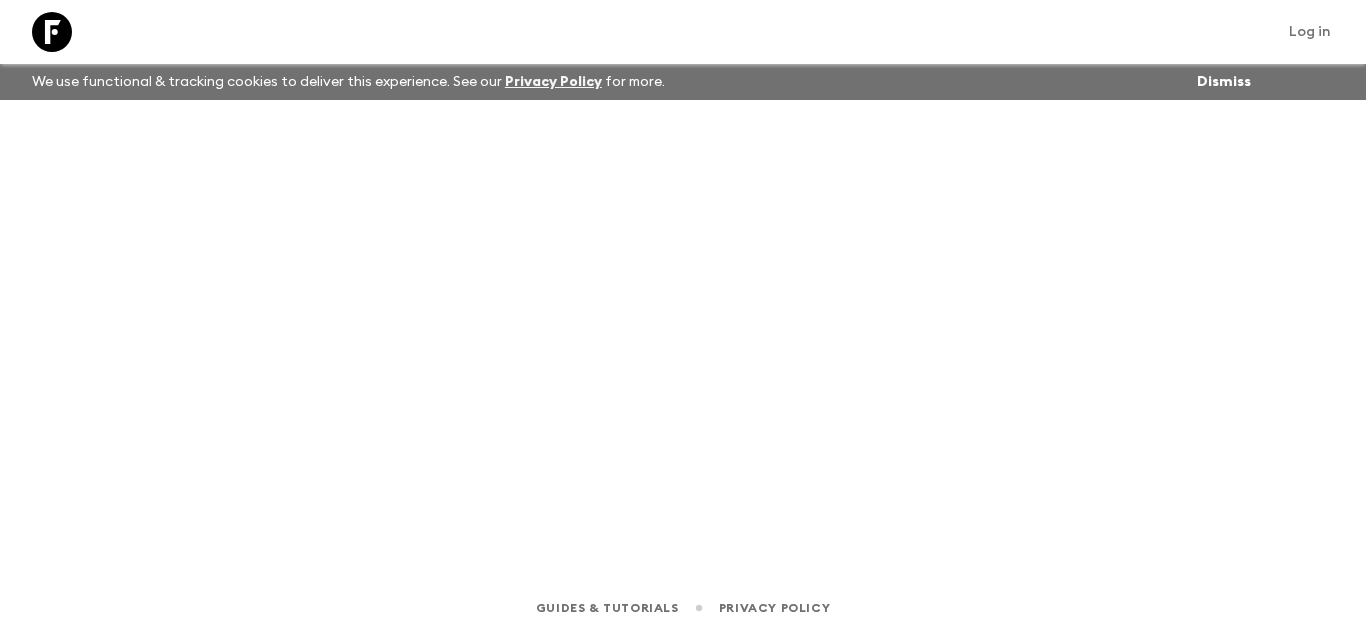 scroll, scrollTop: 0, scrollLeft: 0, axis: both 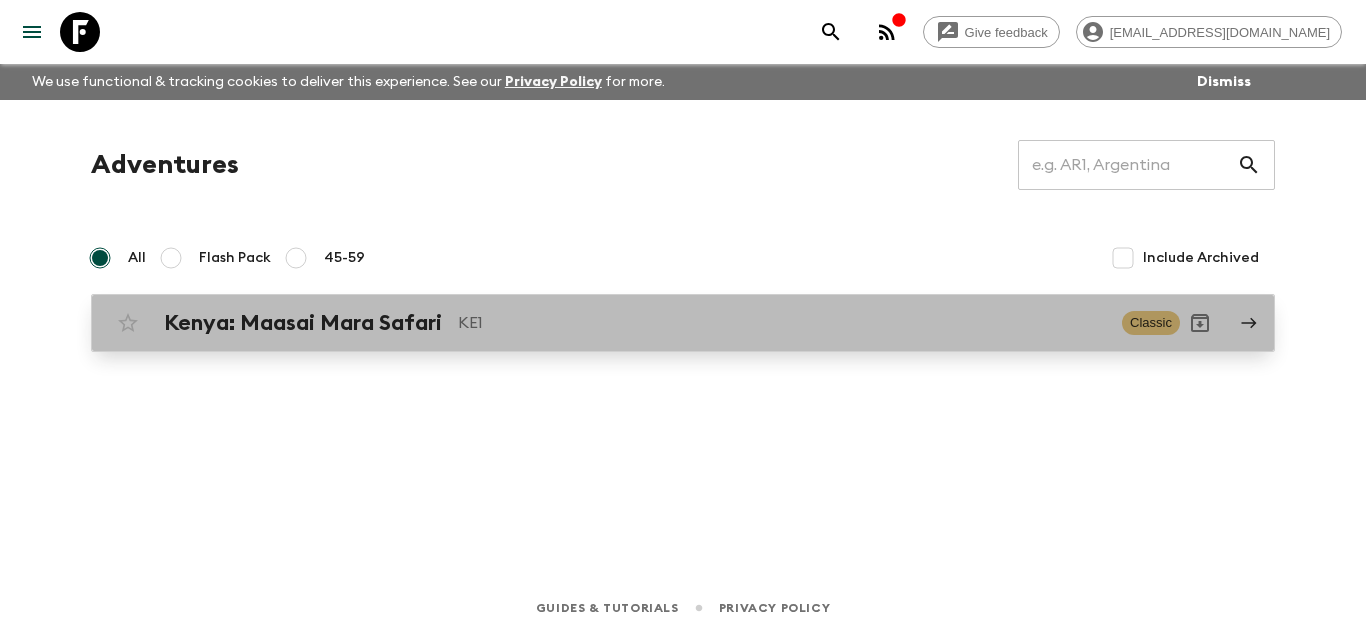 click on "Kenya: Maasai Mara Safari" at bounding box center (303, 323) 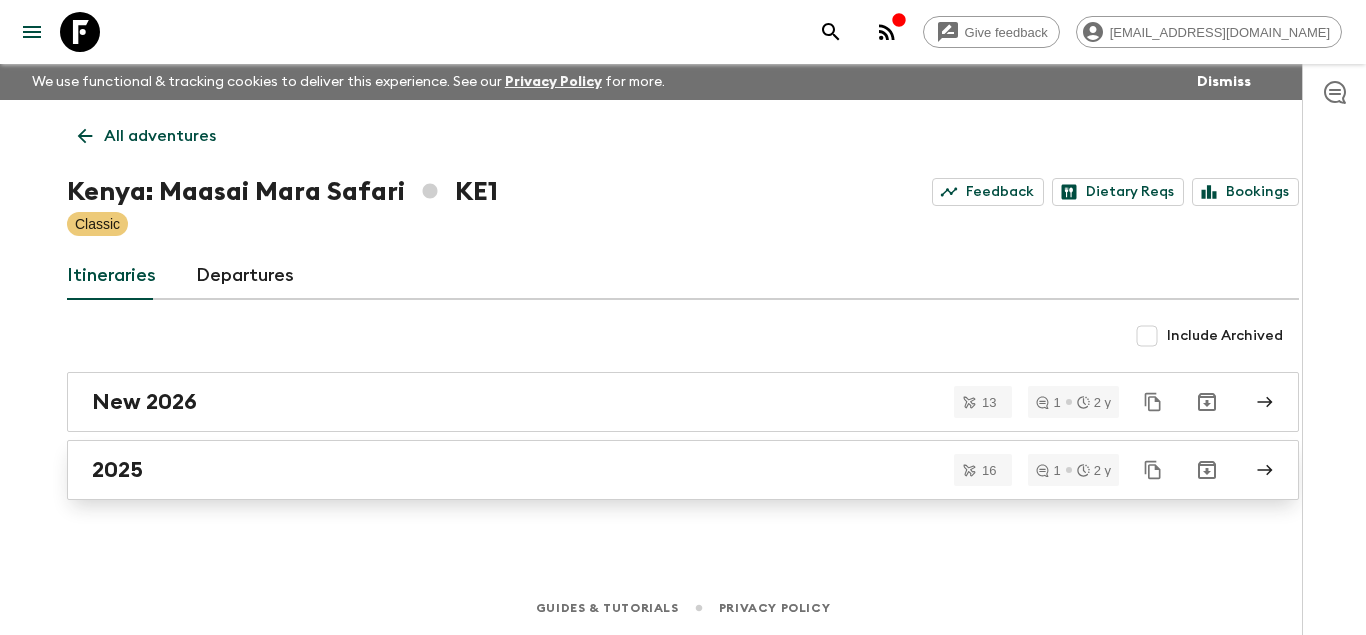 click on "2025" at bounding box center (664, 470) 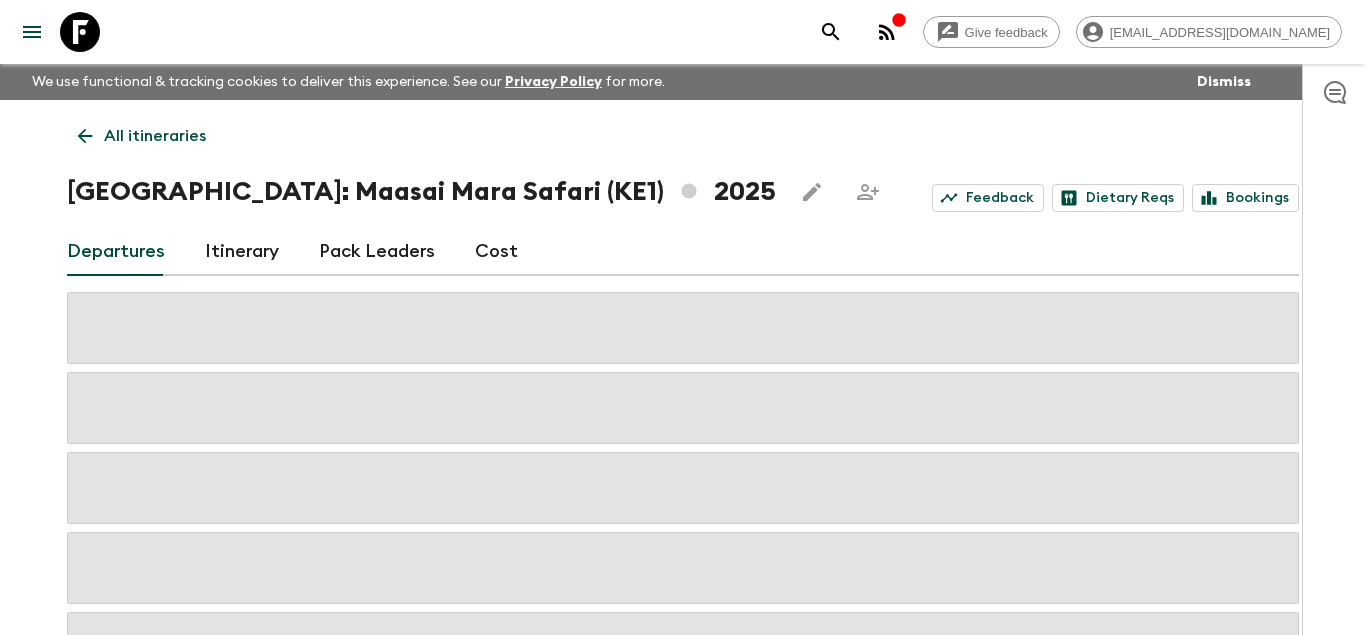 click on "Cost" at bounding box center (496, 252) 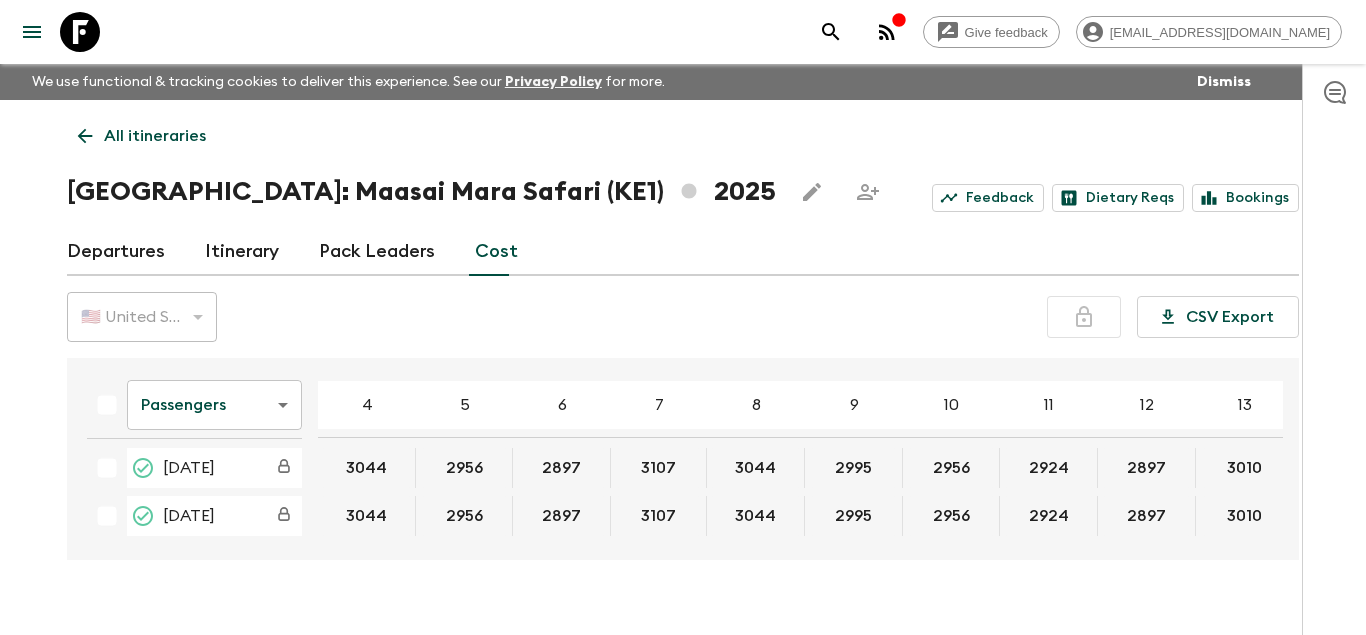 scroll, scrollTop: 192, scrollLeft: 0, axis: vertical 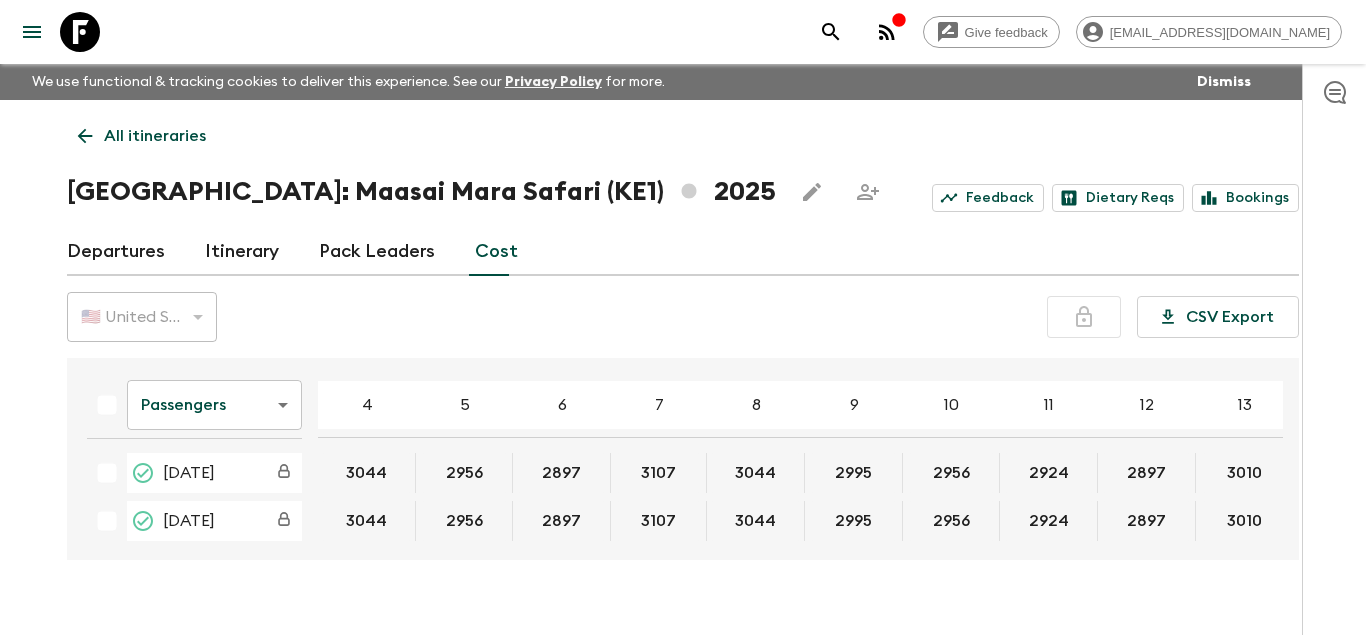 click on "Give feedback [EMAIL_ADDRESS][DOMAIN_NAME] We use functional & tracking cookies to deliver this experience. See our Privacy Policy for more. Dismiss All itineraries [GEOGRAPHIC_DATA]: [GEOGRAPHIC_DATA] Safari (KE1) 2025 Feedback Dietary Reqs Bookings Departures Itinerary Pack Leaders Cost 🇺🇸 United States Dollar (USD) USD ​ CSV Export Passengers passengersCost ​ 4 5 6 7 8 9 10 11 12 13 14 15 16 17 18 [DATE] 2628 2540 2481 2691 2628 2579 2540 2507 2481 2594 2565 [DATE] 2275 2187 2128 2338 2275 2226 2187 2155 2128 2241 2212 [DATE] 2264 2175 2116 2327 2264 2215 2175 2143 2116 2230 2200 [DATE] 3044 2956 2897 3107 3044 2995 2956 2924 2897 3010 2981 [DATE] 3044 2956 2897 3107 3044 2995 2956 2924 2897 3010 2981 [DATE] 3044 2956 2897 3107 3044 2995 2956 2924 2897 3010 2981 [DATE] 3044 2956 2897 3107 3044 2995 2956 2924 2897 3010 2981 [DATE] 3044 2956 2897 3107 3044 2995 2956 2924 2897 3010 2981 [DATE] 2674 2586 2527 2737 2674 2625 2586 2554 2527 2640 2611 [DATE] 2674 2586" at bounding box center (683, 335) 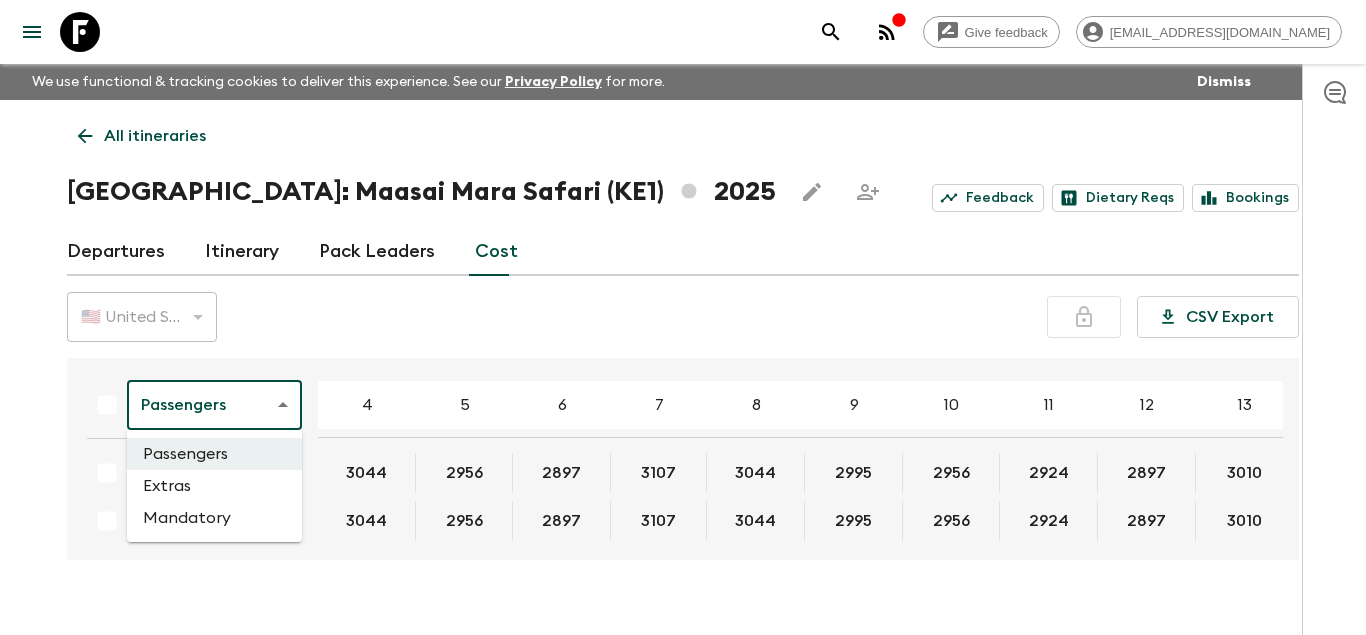 click on "Extras" at bounding box center [214, 486] 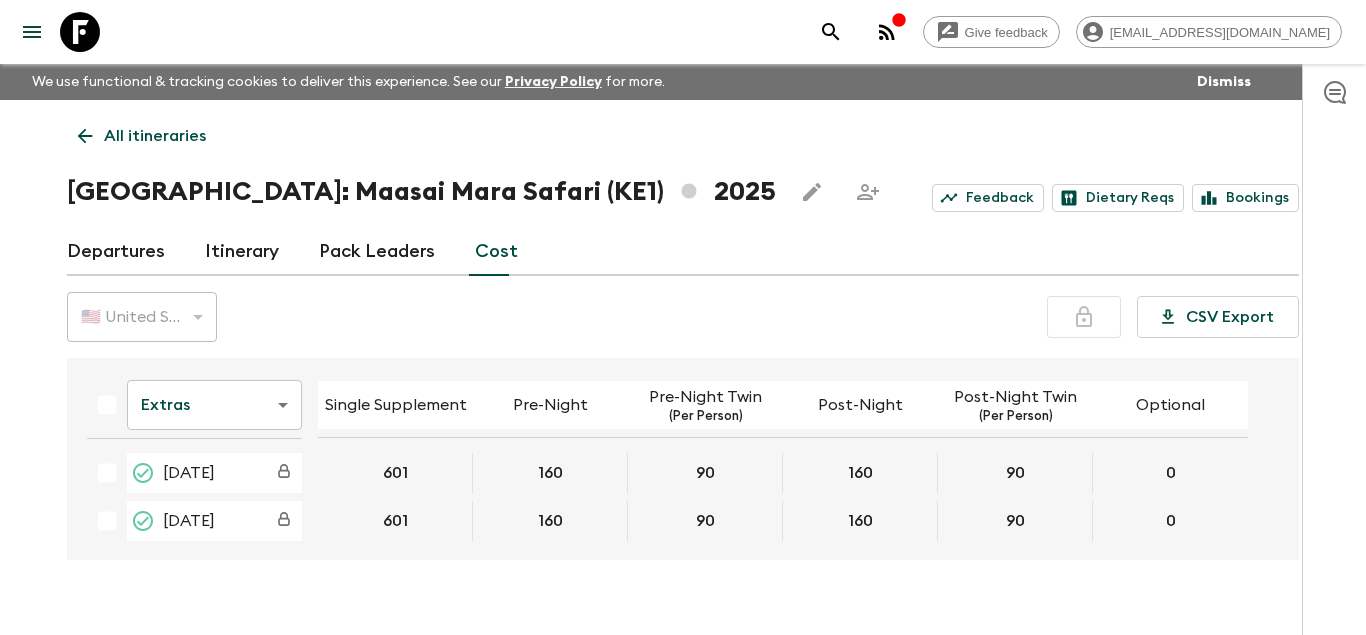 click on "Give feedback [EMAIL_ADDRESS][DOMAIN_NAME] We use functional & tracking cookies to deliver this experience. See our Privacy Policy for more. Dismiss All itineraries [GEOGRAPHIC_DATA]: Maasai Mara Safari (KE1) 2025 Feedback Dietary Reqs Bookings Departures Itinerary Pack Leaders Cost 🇺🇸 United States Dollar (USD) USD ​ CSV Export Extras extrasCost ​ Single Supplement Pre-Night Pre-Night Twin (Per Person) Post-Night Post-Night Twin (Per Person) Optional [DATE] 601 160 90 160 90 0 [DATE] 601 160 90 160 90 0 [DATE] 601 160 90 160 90 0 [DATE] 935 160 90 160 90 0 [DATE] 935 160 90 160 90 0 [DATE] 935 160 90 160 90 0 [DATE] 935 160 90 160 90 0 [DATE] 935 160 90 160 90 0 [DATE] 636 160 90 160 90 0 [DATE] 636 160 90 160 90 0 [DATE] 636 160 90 160 90 0 [DATE] 636 160 90 160 90 0 [DATE] 402 160 90 160 90 0 [DATE] 402 160 90 160 90 0 [DATE] 891 160 90 160 90 0 [DATE] 891 160 90 160 90 0 Guides & Tutorials Privacy Policy" at bounding box center [683, 335] 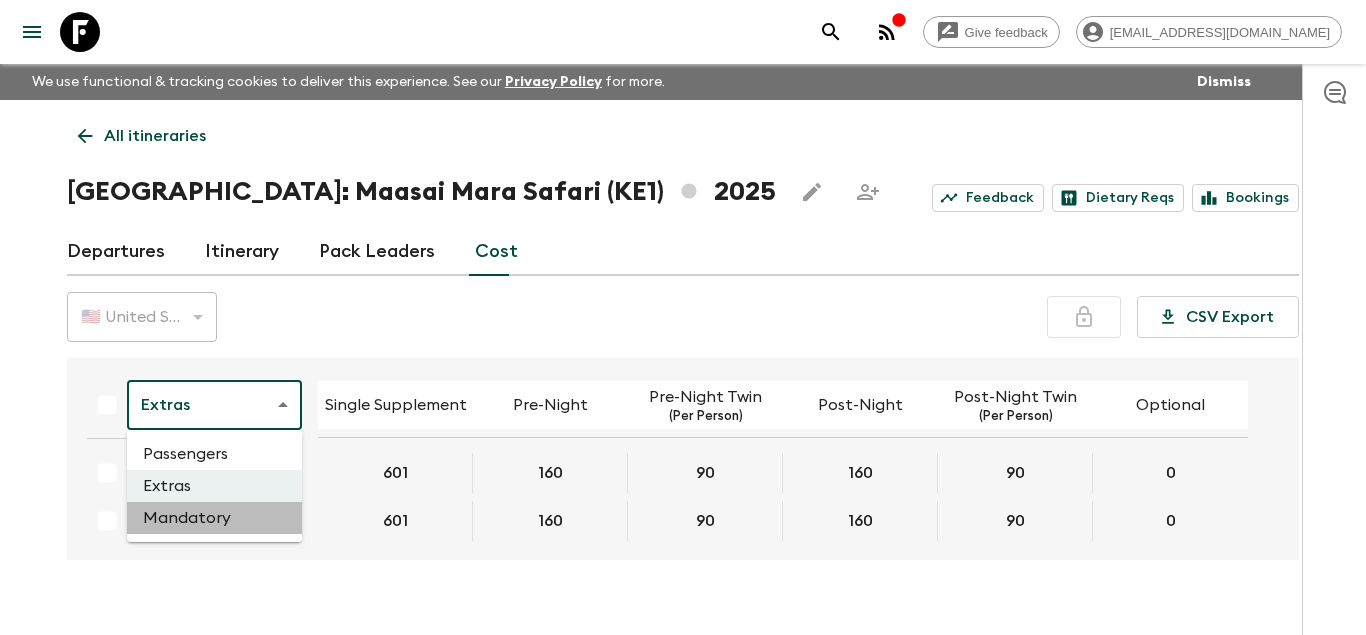 click on "Mandatory" at bounding box center (214, 518) 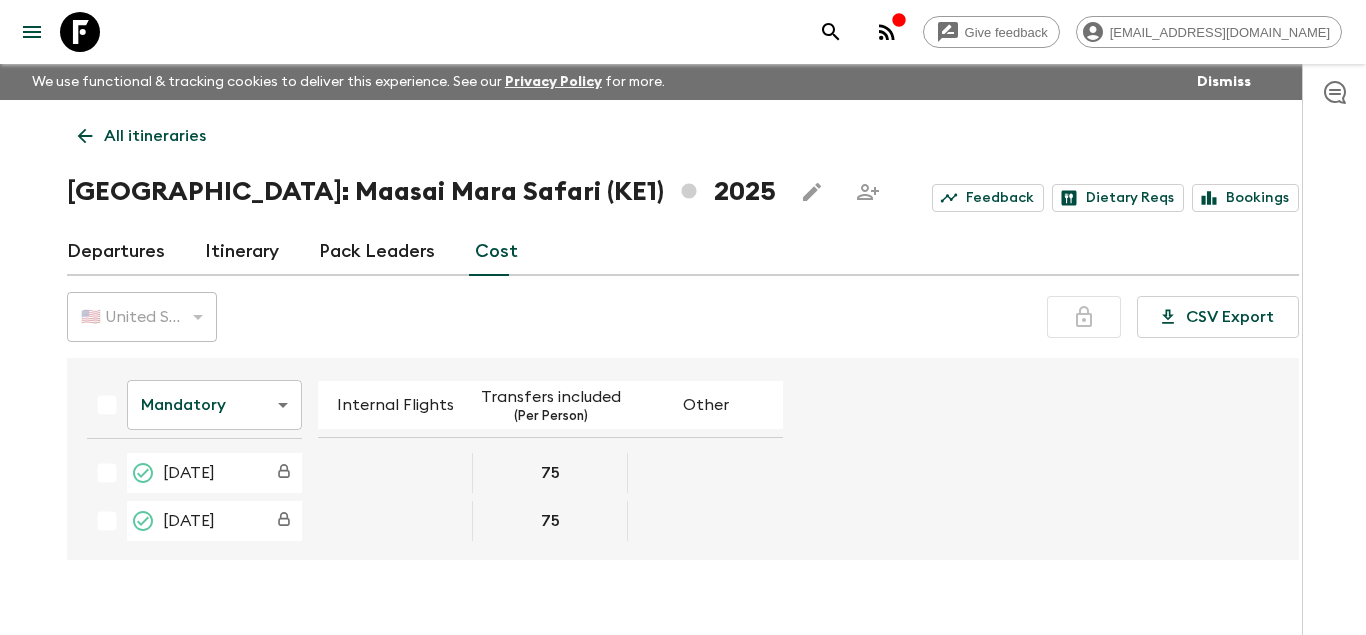 scroll, scrollTop: 35, scrollLeft: 0, axis: vertical 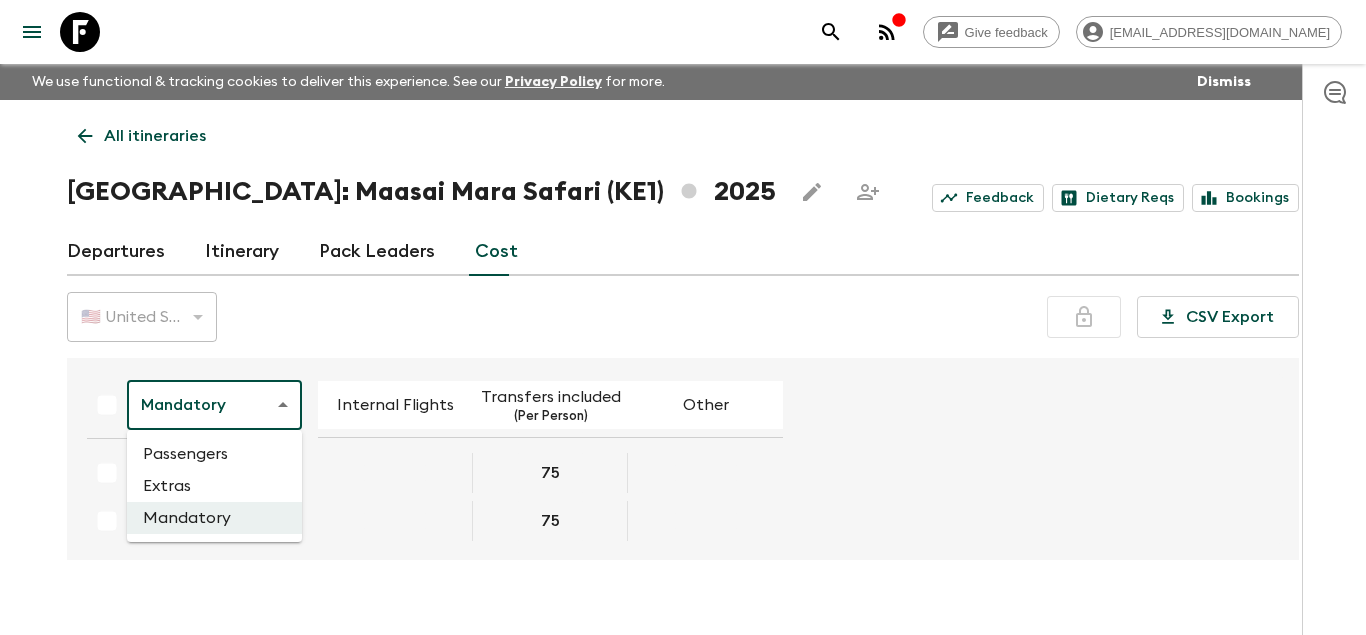 click on "Give feedback [EMAIL_ADDRESS][DOMAIN_NAME] We use functional & tracking cookies to deliver this experience. See our Privacy Policy for more. Dismiss All itineraries [GEOGRAPHIC_DATA]: Maasai Mara Safari (KE1) 2025 Feedback Dietary Reqs Bookings Departures Itinerary Pack Leaders Cost 🇺🇸 United States Dollar (USD) USD ​ CSV Export Mandatory mandatoryCost ​ Internal Flights Transfers included (Per Person) Other [DATE] 75 [DATE] 75 [DATE] 75 [DATE] 75 [DATE] 75 [DATE] 75 [DATE] 75 [DATE] 75 [DATE] 75 [DATE] 75 [DATE] 75 [DATE] 75 [DATE] 75 [DATE] 75 [DATE] 75 [DATE] 75 Guides & Tutorials Privacy Policy
Passengers Extras Mandatory" at bounding box center [683, 335] 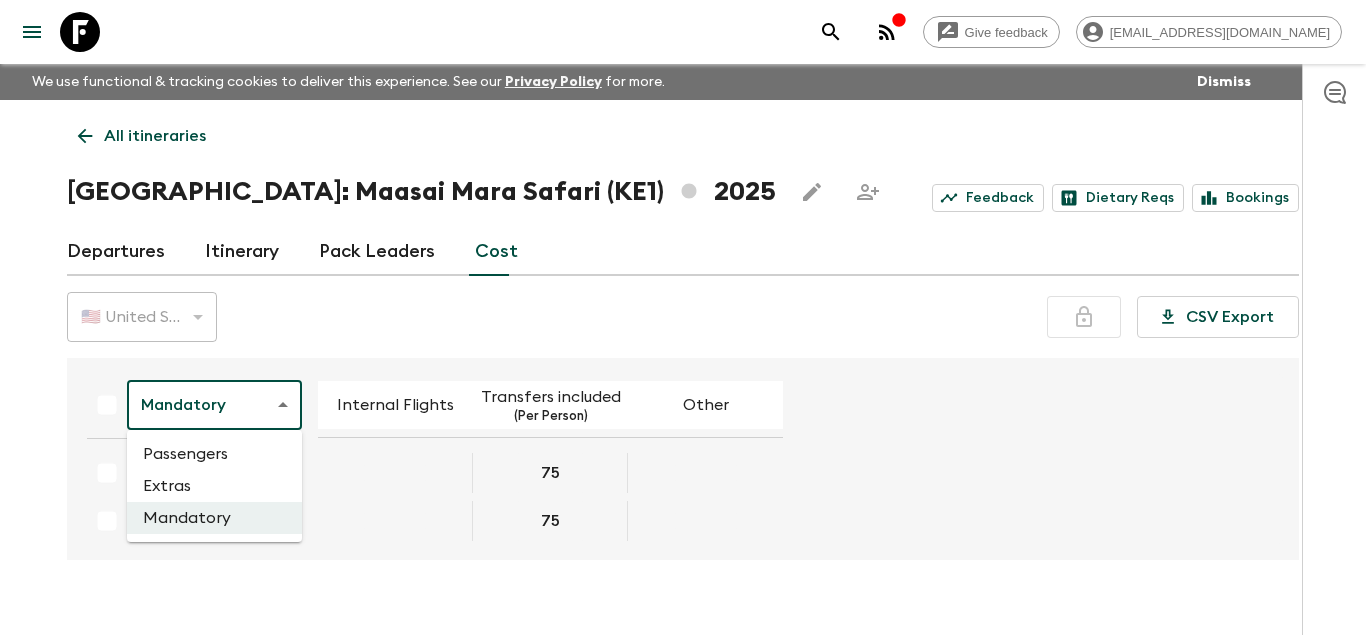 click on "Extras" at bounding box center [214, 486] 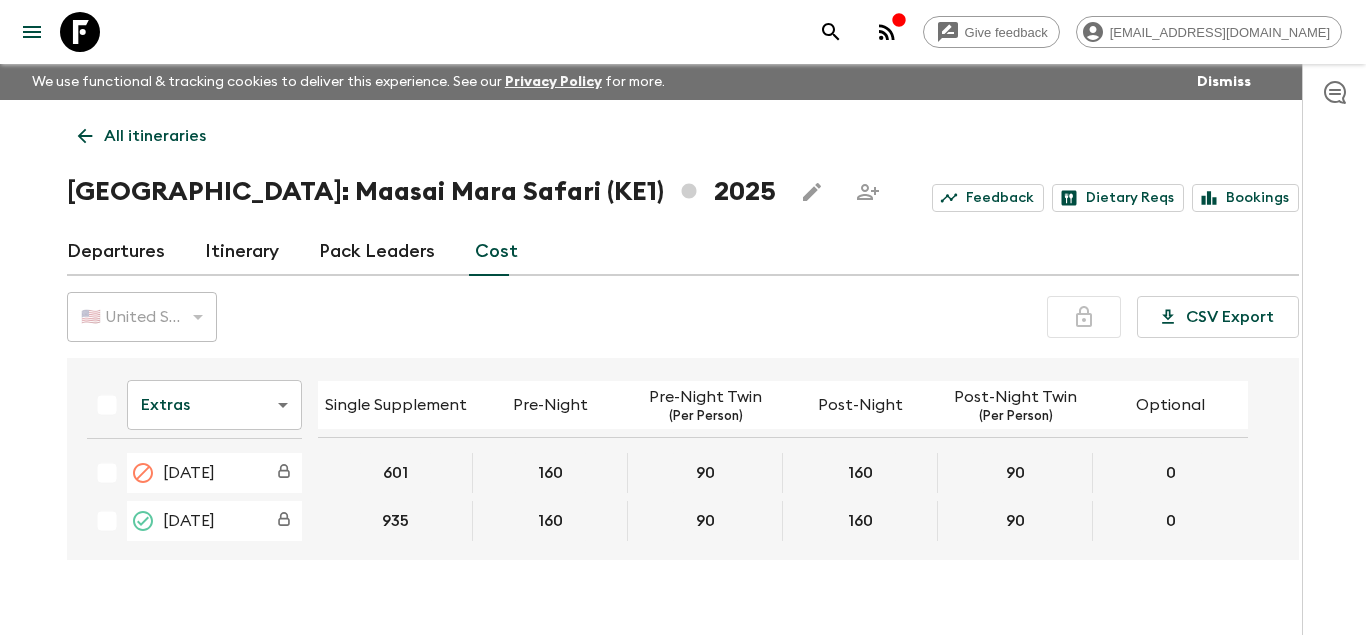 scroll, scrollTop: 192, scrollLeft: 0, axis: vertical 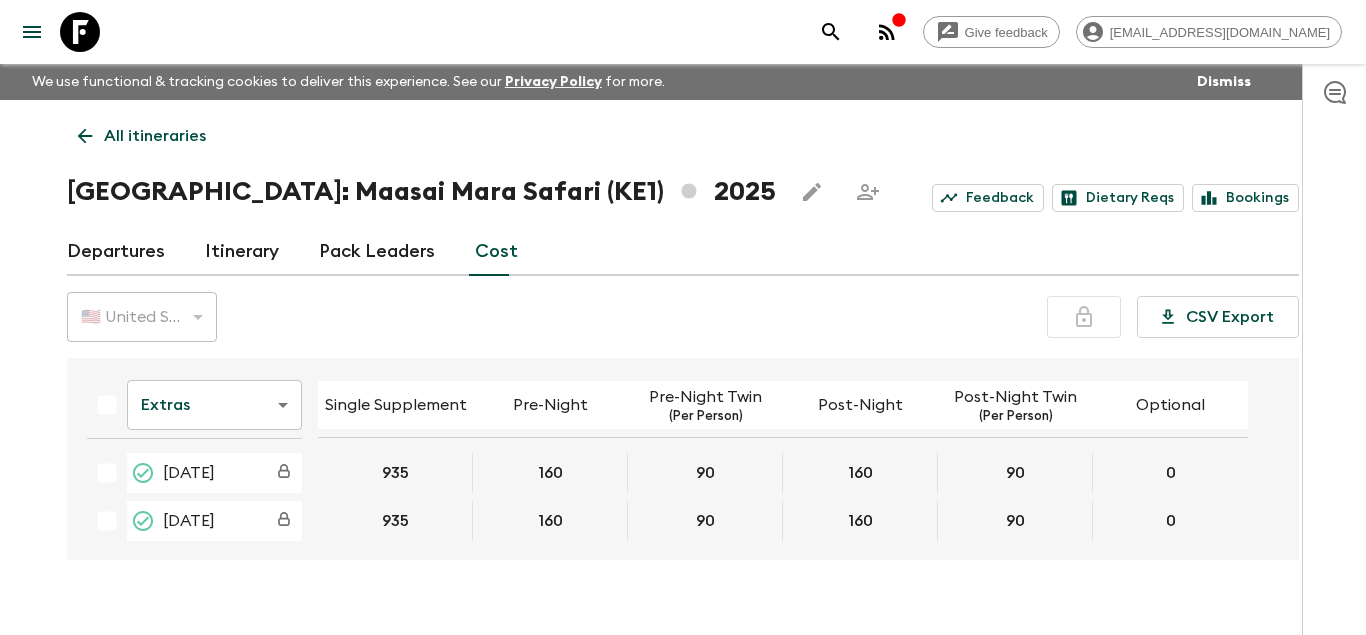click on "Give feedback [EMAIL_ADDRESS][DOMAIN_NAME] We use functional & tracking cookies to deliver this experience. See our Privacy Policy for more. Dismiss All itineraries [GEOGRAPHIC_DATA]: Maasai Mara Safari (KE1) 2025 Feedback Dietary Reqs Bookings Departures Itinerary Pack Leaders Cost 🇺🇸 United States Dollar (USD) USD ​ CSV Export Extras extrasCost ​ Single Supplement Pre-Night Pre-Night Twin (Per Person) Post-Night Post-Night Twin (Per Person) Optional [DATE] 601 160 90 160 90 0 [DATE] 601 160 90 160 90 0 [DATE] 601 160 90 160 90 0 [DATE] 935 160 90 160 90 0 [DATE] 935 160 90 160 90 0 [DATE] 935 160 90 160 90 0 [DATE] 935 160 90 160 90 0 [DATE] 935 160 90 160 90 0 [DATE] 636 160 90 160 90 0 [DATE] 636 160 90 160 90 0 [DATE] 636 160 90 160 90 0 [DATE] 636 160 90 160 90 0 [DATE] 402 160 90 160 90 0 [DATE] 402 160 90 160 90 0 [DATE] 891 160 90 160 90 0 [DATE] 891 160 90 160 90 0 Guides & Tutorials Privacy Policy" at bounding box center [683, 335] 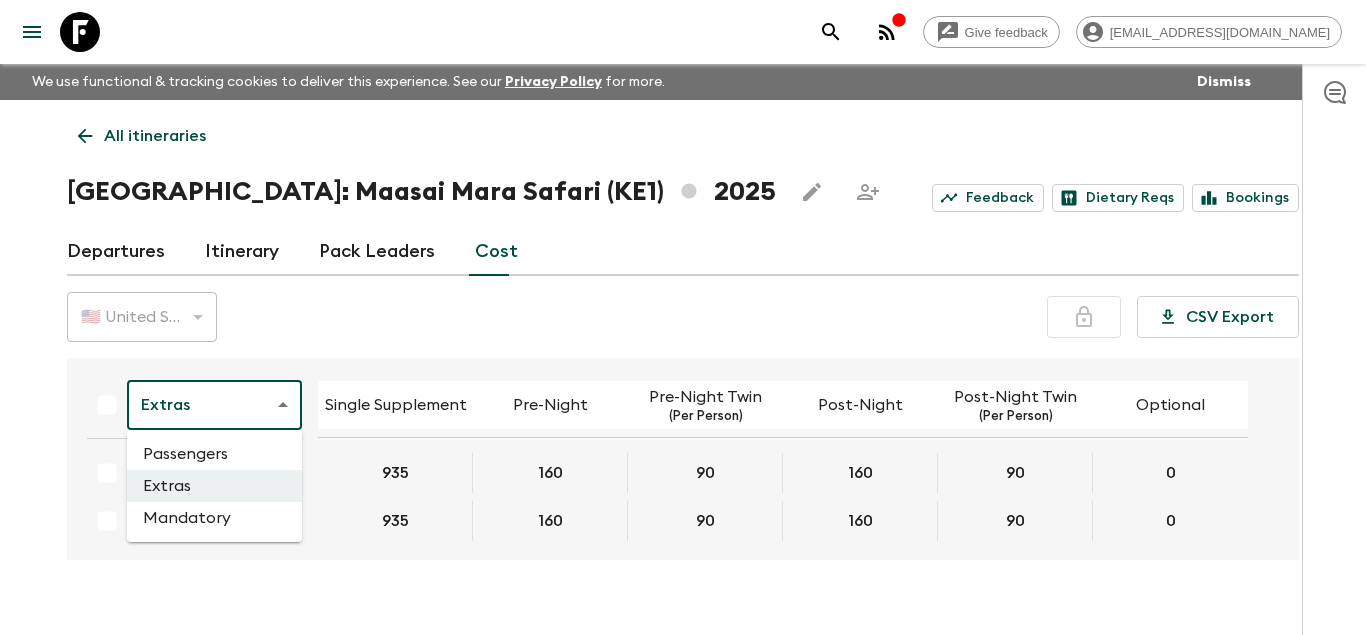 click on "Passengers" at bounding box center [214, 454] 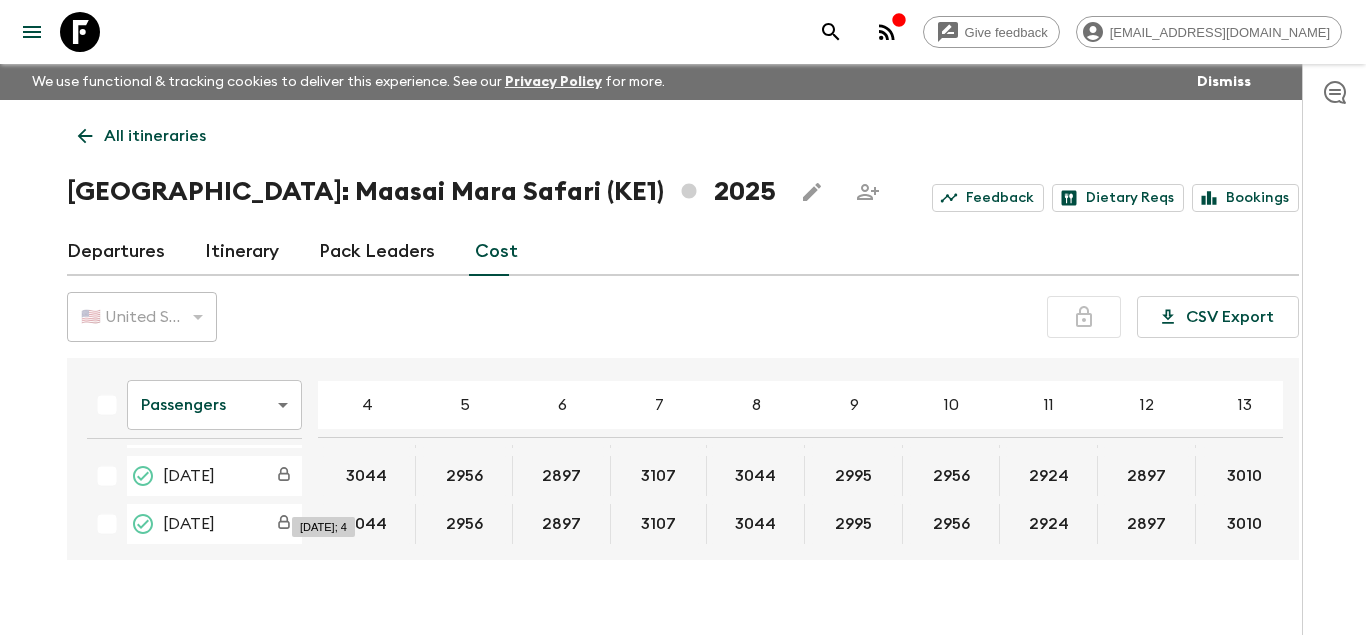 scroll, scrollTop: 192, scrollLeft: 0, axis: vertical 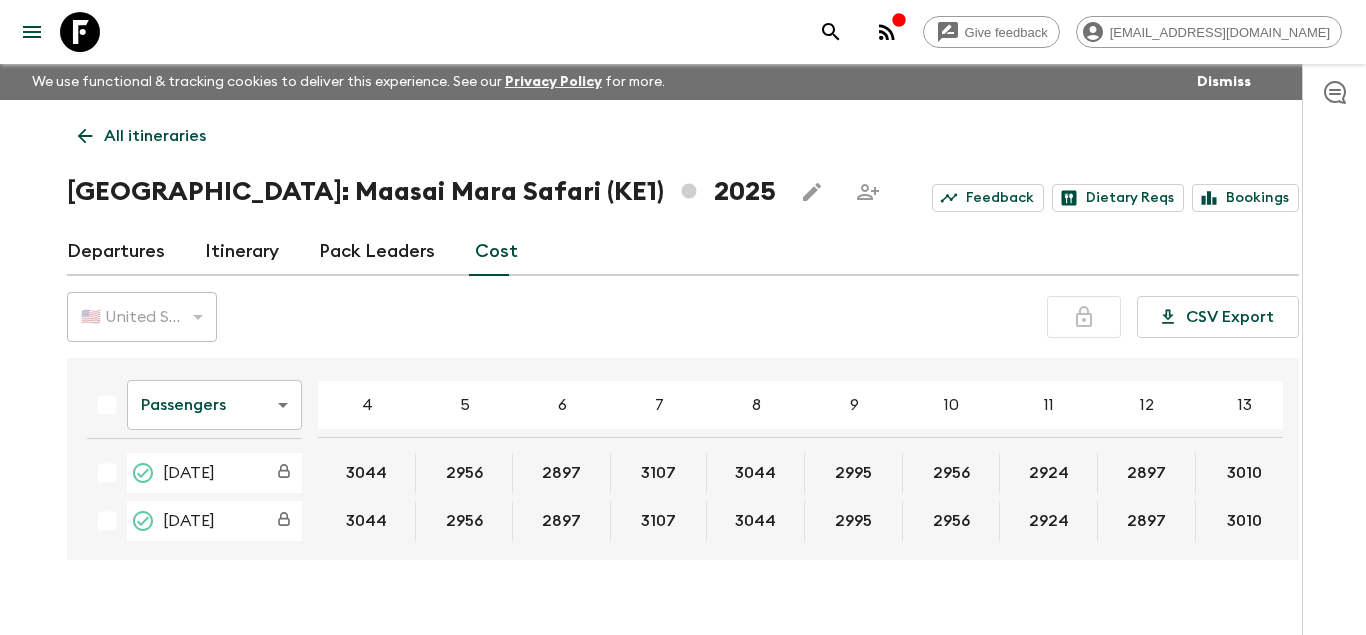 click on "Give feedback [EMAIL_ADDRESS][DOMAIN_NAME] We use functional & tracking cookies to deliver this experience. See our Privacy Policy for more. Dismiss All itineraries [GEOGRAPHIC_DATA]: [GEOGRAPHIC_DATA] Safari (KE1) 2025 Feedback Dietary Reqs Bookings Departures Itinerary Pack Leaders Cost 🇺🇸 United States Dollar (USD) USD ​ CSV Export Passengers passengersCost ​ 4 5 6 7 8 9 10 11 12 13 14 15 16 17 18 [DATE] 2628 2540 2481 2691 2628 2579 2540 2507 2481 2594 2565 [DATE] 2275 2187 2128 2338 2275 2226 2187 2155 2128 2241 2212 [DATE] 2264 2175 2116 2327 2264 2215 2175 2143 2116 2230 2200 [DATE] 3044 2956 2897 3107 3044 2995 2956 2924 2897 3010 2981 [DATE] 3044 2956 2897 3107 3044 2995 2956 2924 2897 3010 2981 [DATE] 3044 2956 2897 3107 3044 2995 2956 2924 2897 3010 2981 [DATE] 3044 2956 2897 3107 3044 2995 2956 2924 2897 3010 2981 [DATE] 3044 2956 2897 3107 3044 2995 2956 2924 2897 3010 2981 [DATE] 2674 2586 2527 2737 2674 2625 2586 2554 2527 2640 2611 [DATE] 2674 2586" at bounding box center [683, 335] 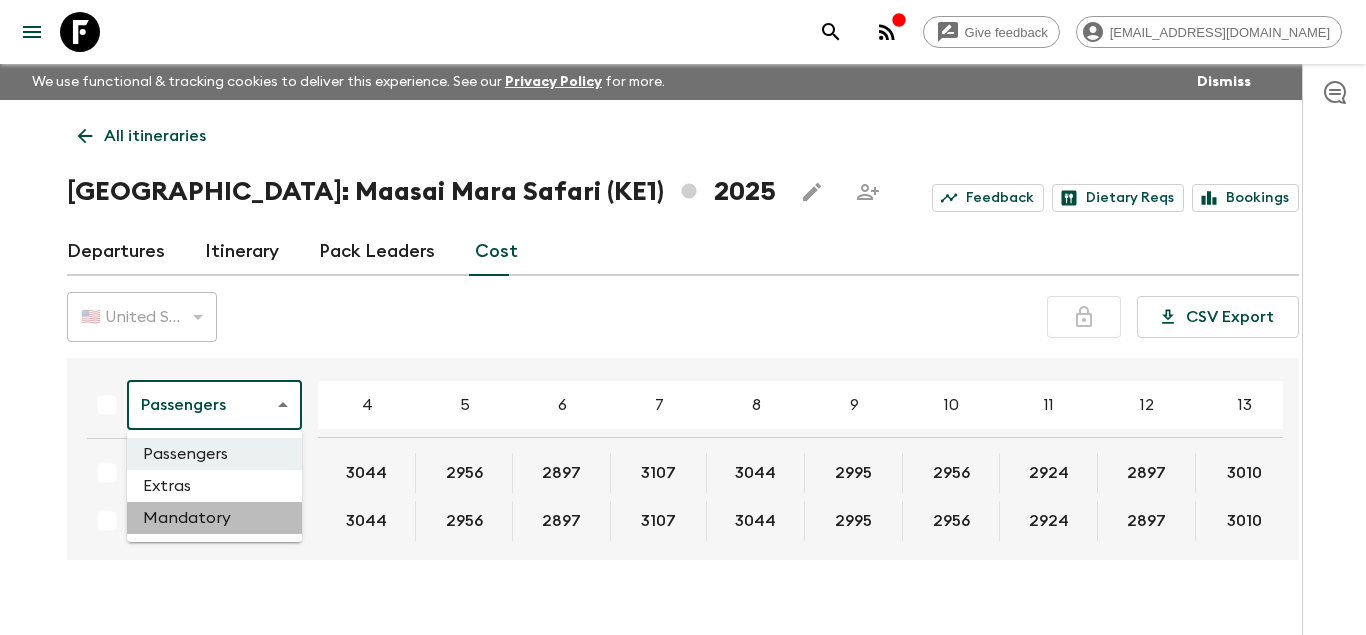 click on "Mandatory" at bounding box center (214, 518) 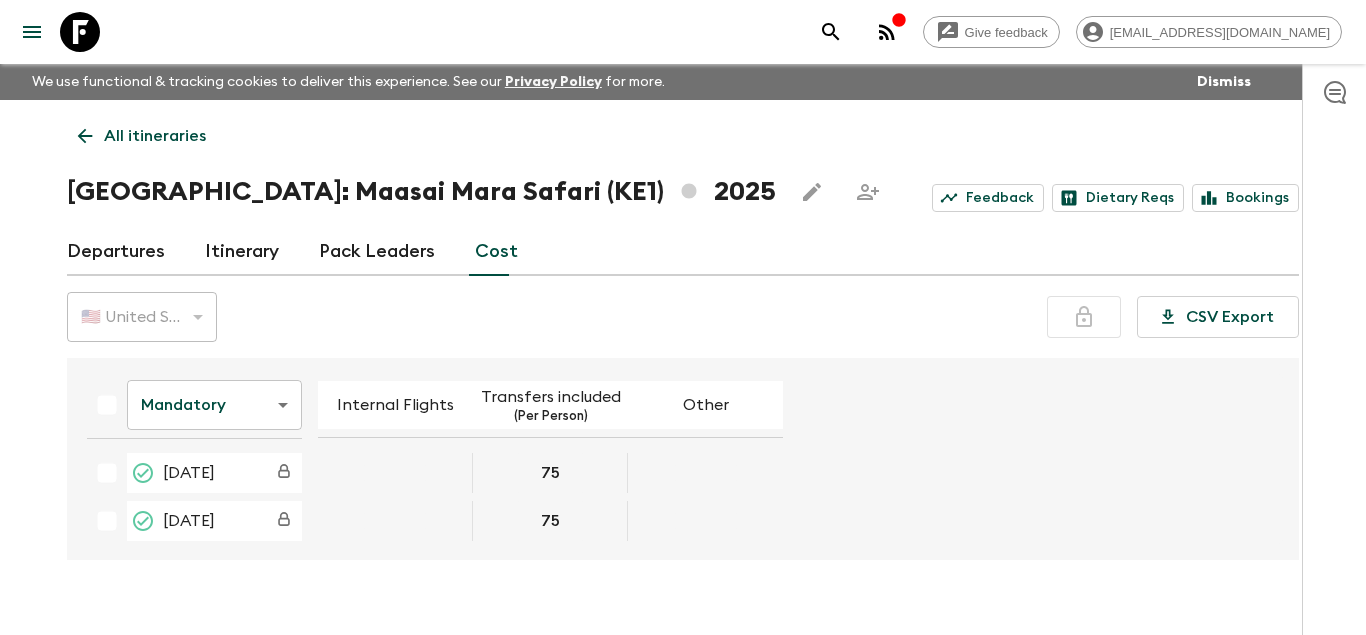 click on "Give feedback [EMAIL_ADDRESS][DOMAIN_NAME] We use functional & tracking cookies to deliver this experience. See our Privacy Policy for more. Dismiss All itineraries [GEOGRAPHIC_DATA]: Maasai Mara Safari (KE1) 2025 Feedback Dietary Reqs Bookings Departures Itinerary Pack Leaders Cost 🇺🇸 United States Dollar (USD) USD ​ CSV Export Mandatory mandatoryCost ​ Internal Flights Transfers included (Per Person) Other [DATE] 75 [DATE] 75 [DATE] 75 [DATE] 75 [DATE] 75 [DATE] 75 [DATE] 75 [DATE] 75 [DATE] 75 [DATE] 75 [DATE] 75 [DATE] 75 [DATE] 75 [DATE] 75 [DATE] 75 [DATE] 75 Guides & Tutorials Privacy Policy" at bounding box center [683, 335] 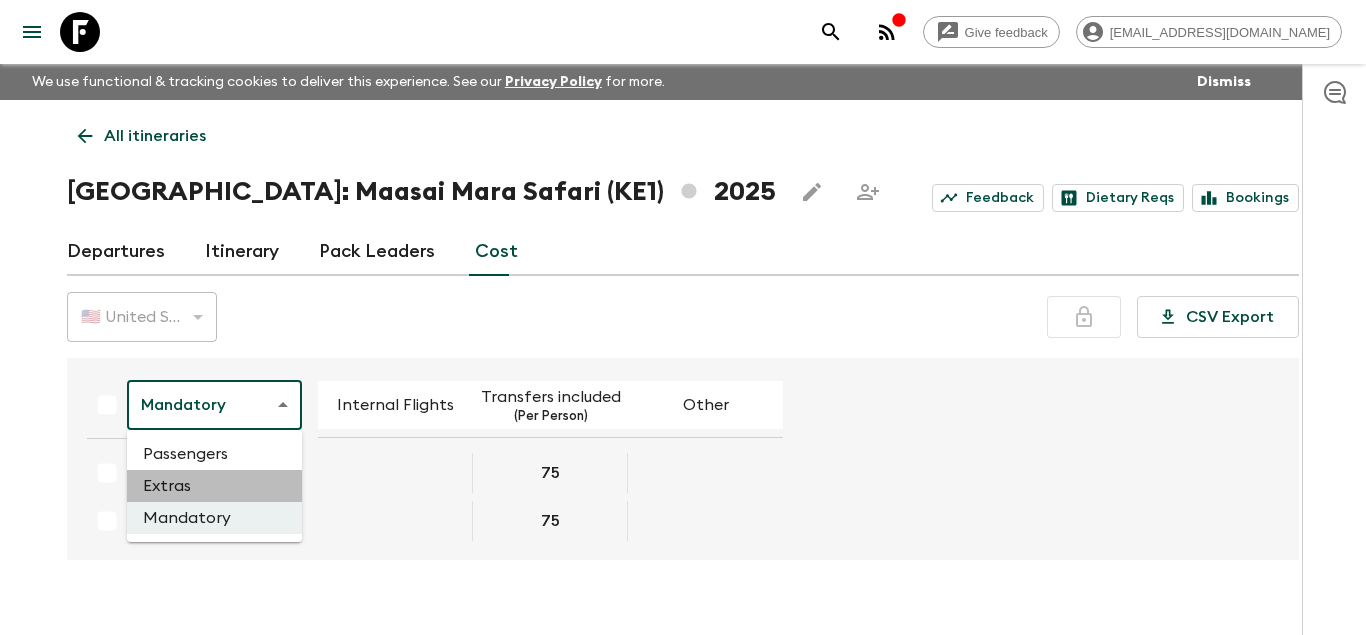 click on "Extras" at bounding box center [214, 486] 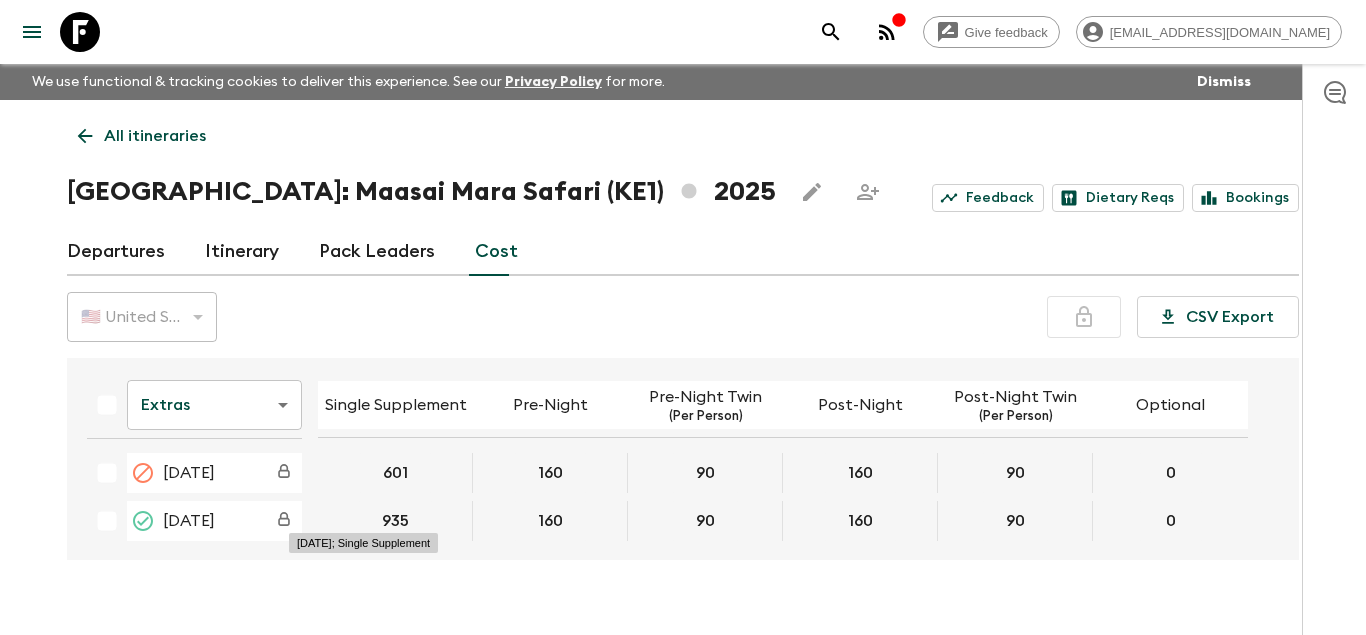 scroll, scrollTop: 192, scrollLeft: 0, axis: vertical 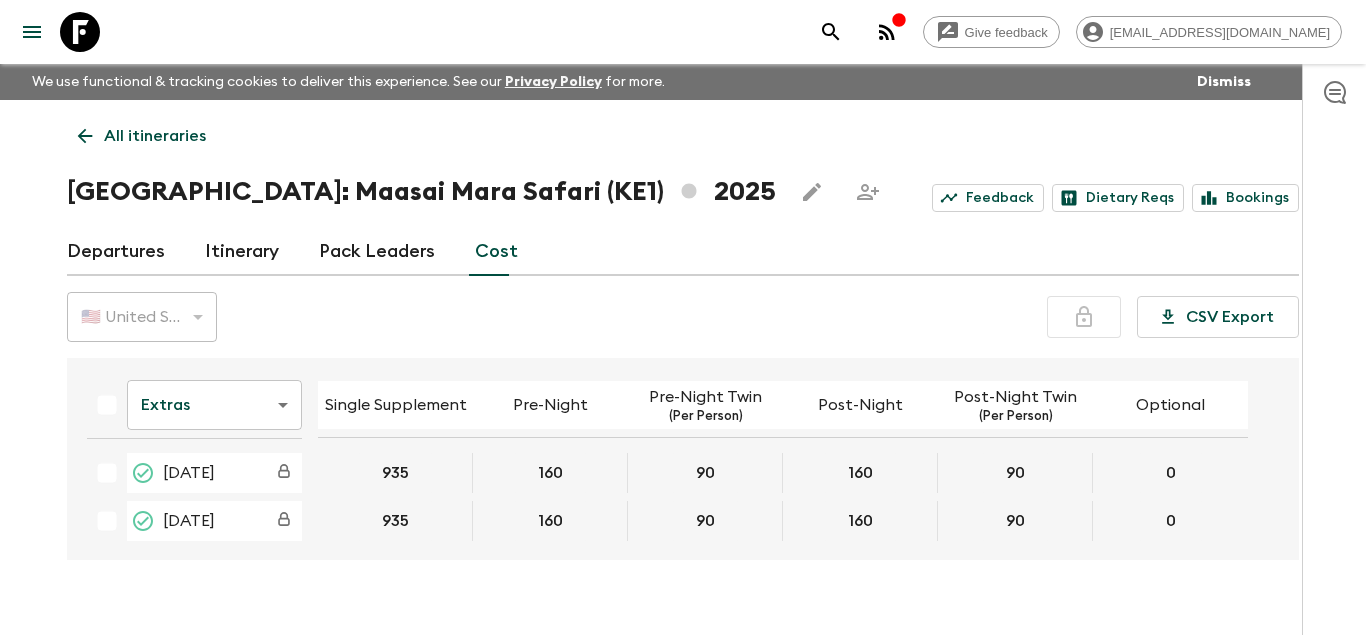 click on "Give feedback [EMAIL_ADDRESS][DOMAIN_NAME] We use functional & tracking cookies to deliver this experience. See our Privacy Policy for more. Dismiss All itineraries [GEOGRAPHIC_DATA]: Maasai Mara Safari (KE1) 2025 Feedback Dietary Reqs Bookings Departures Itinerary Pack Leaders Cost 🇺🇸 United States Dollar (USD) USD ​ CSV Export Extras extrasCost ​ Single Supplement Pre-Night Pre-Night Twin (Per Person) Post-Night Post-Night Twin (Per Person) Optional [DATE] 601 160 90 160 90 0 [DATE] 601 160 90 160 90 0 [DATE] 601 160 90 160 90 0 [DATE] 935 160 90 160 90 0 [DATE] 935 160 90 160 90 0 [DATE] 935 160 90 160 90 0 [DATE] 935 160 90 160 90 0 [DATE] 935 160 90 160 90 0 [DATE] 636 160 90 160 90 0 [DATE] 636 160 90 160 90 0 [DATE] 636 160 90 160 90 0 [DATE] 636 160 90 160 90 0 [DATE] 402 160 90 160 90 0 [DATE] 402 160 90 160 90 0 [DATE] 891 160 90 160 90 0 [DATE] 891 160 90 160 90 0 Guides & Tutorials Privacy Policy" at bounding box center (683, 335) 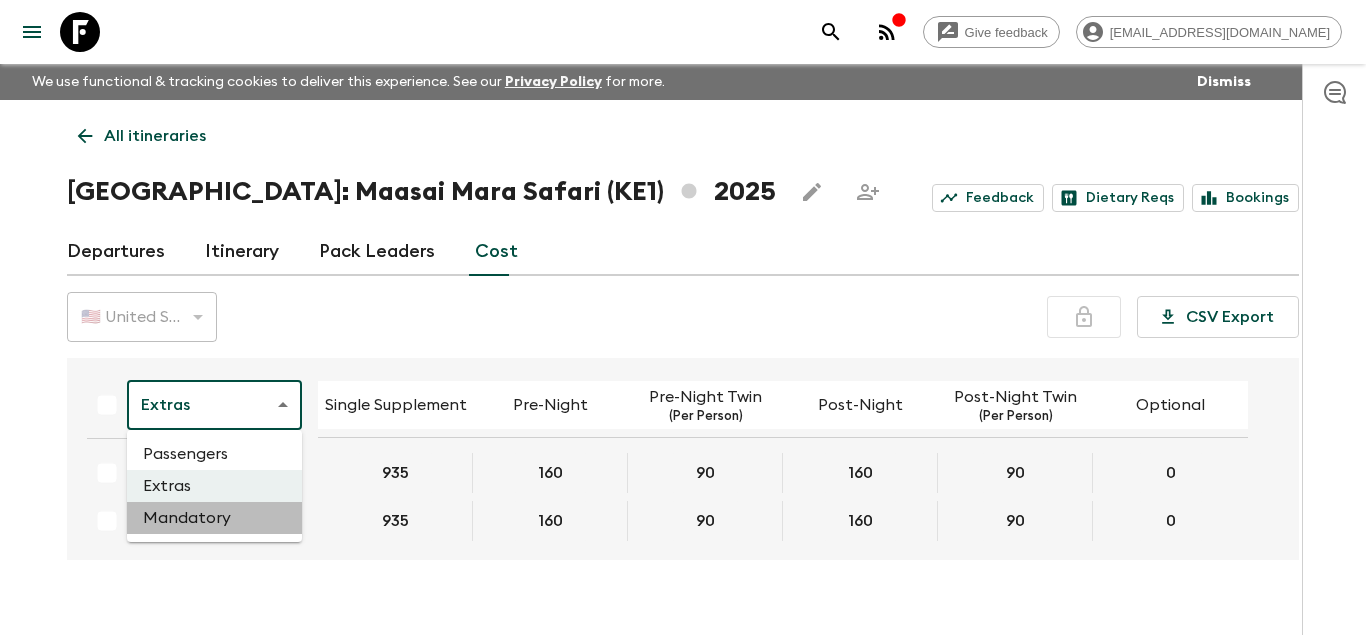 click on "Mandatory" at bounding box center (214, 518) 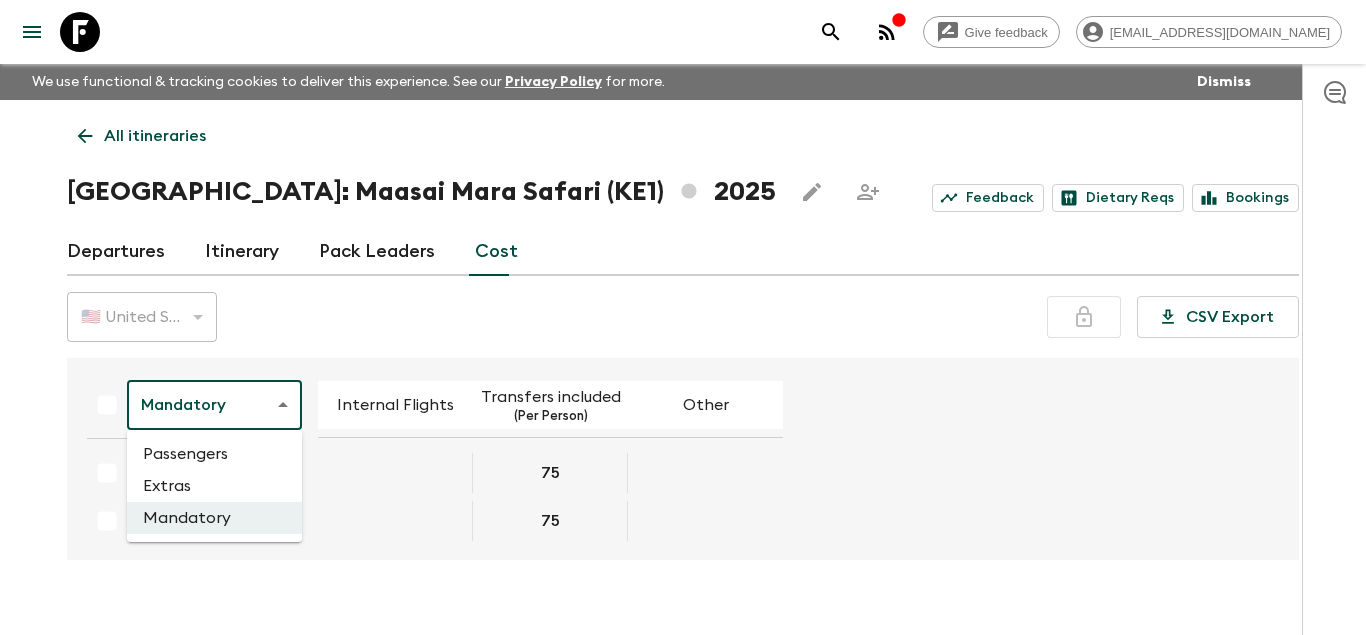 click on "Give feedback [EMAIL_ADDRESS][DOMAIN_NAME] We use functional & tracking cookies to deliver this experience. See our Privacy Policy for more. Dismiss All itineraries [GEOGRAPHIC_DATA]: Maasai Mara Safari (KE1) 2025 Feedback Dietary Reqs Bookings Departures Itinerary Pack Leaders Cost 🇺🇸 United States Dollar (USD) USD ​ CSV Export Mandatory mandatoryCost ​ Internal Flights Transfers included (Per Person) Other [DATE] 75 [DATE] 75 [DATE] 75 [DATE] 75 [DATE] 75 [DATE] 75 [DATE] 75 [DATE] 75 [DATE] 75 [DATE] 75 [DATE] 75 [DATE] 75 [DATE] 75 [DATE] 75 [DATE] 75 [DATE] 75 Guides & Tutorials Privacy Policy
Passengers Extras Mandatory" at bounding box center (683, 335) 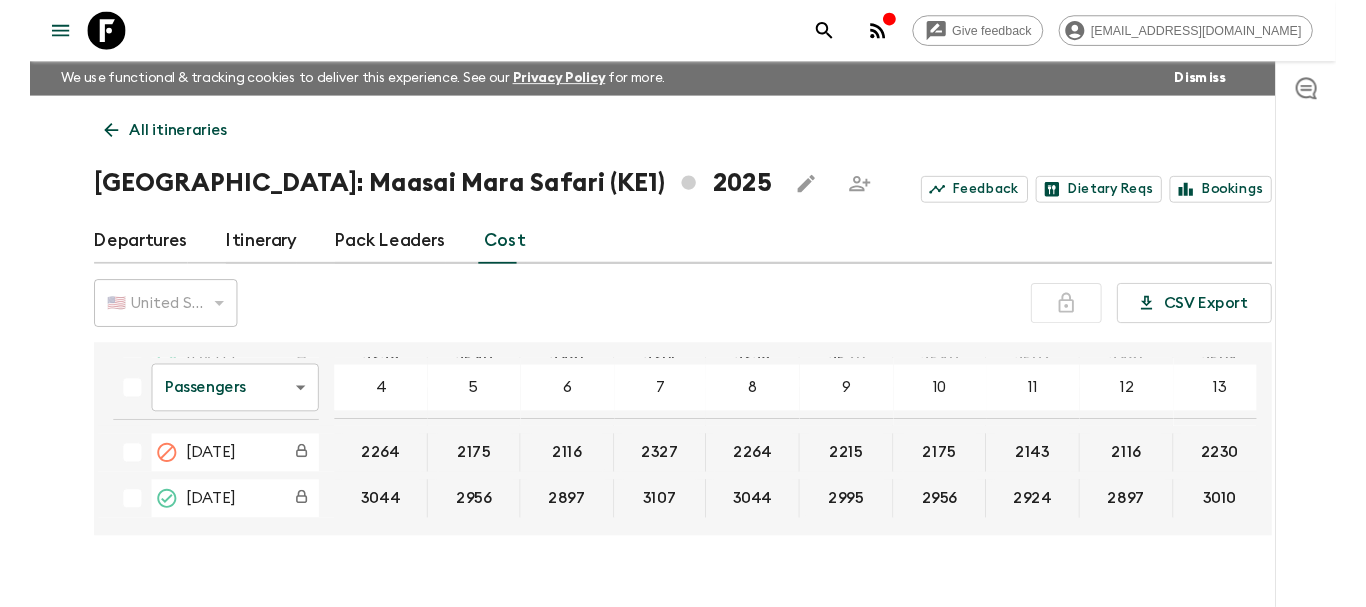 scroll, scrollTop: 192, scrollLeft: 0, axis: vertical 